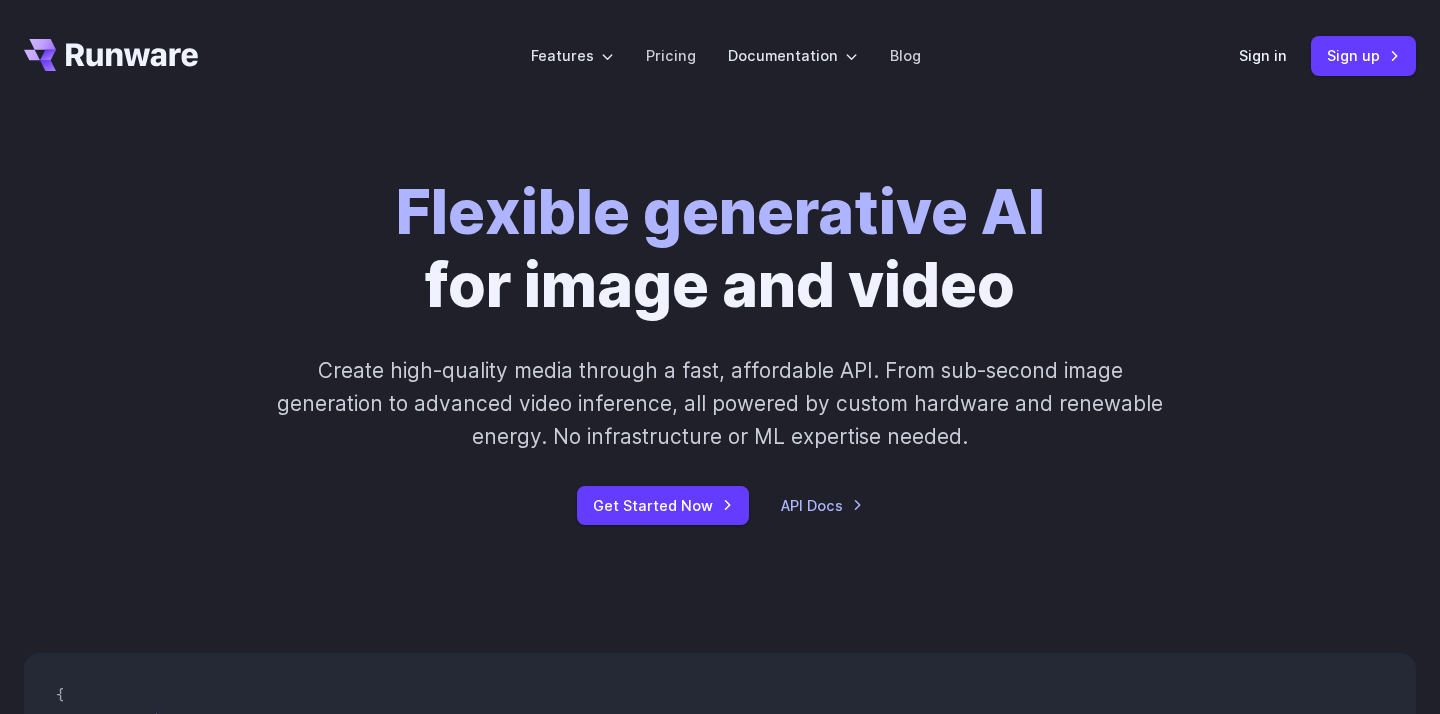 scroll, scrollTop: 0, scrollLeft: 0, axis: both 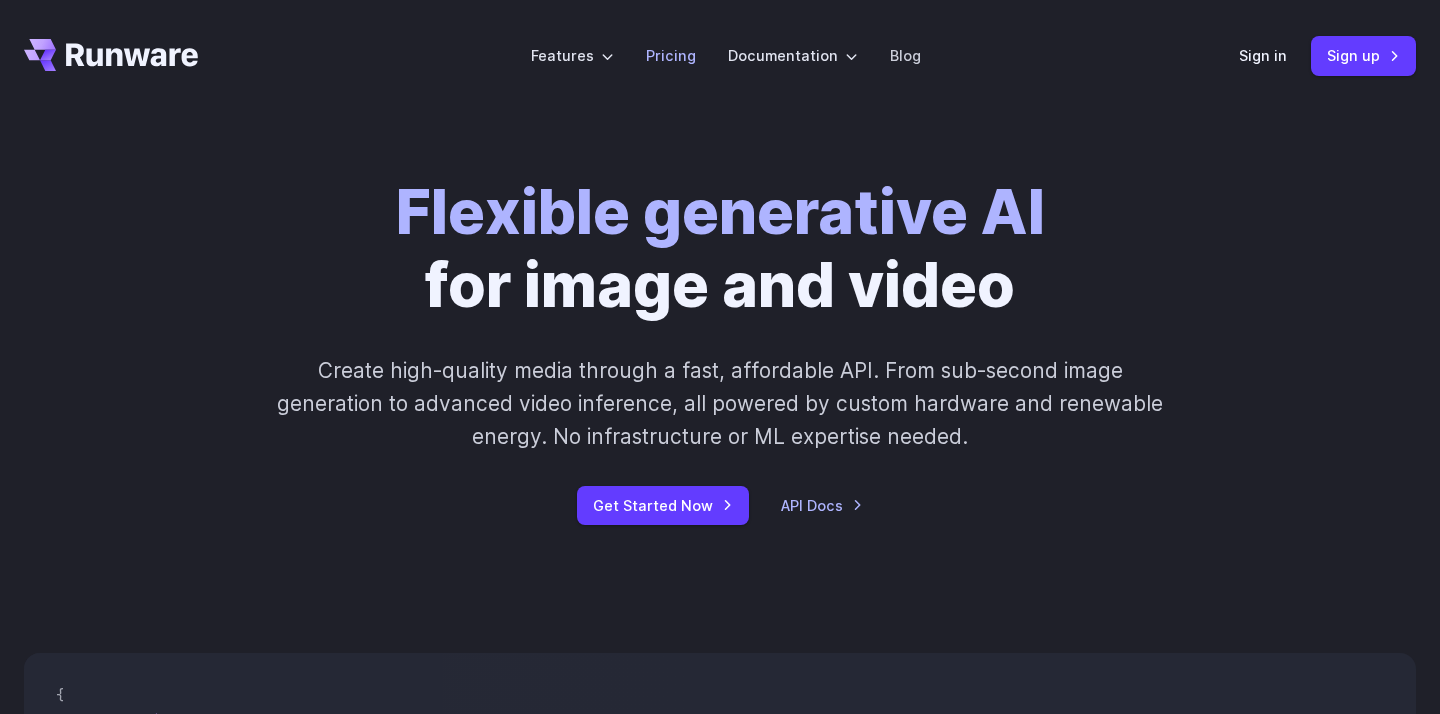 click on "Pricing" at bounding box center [671, 55] 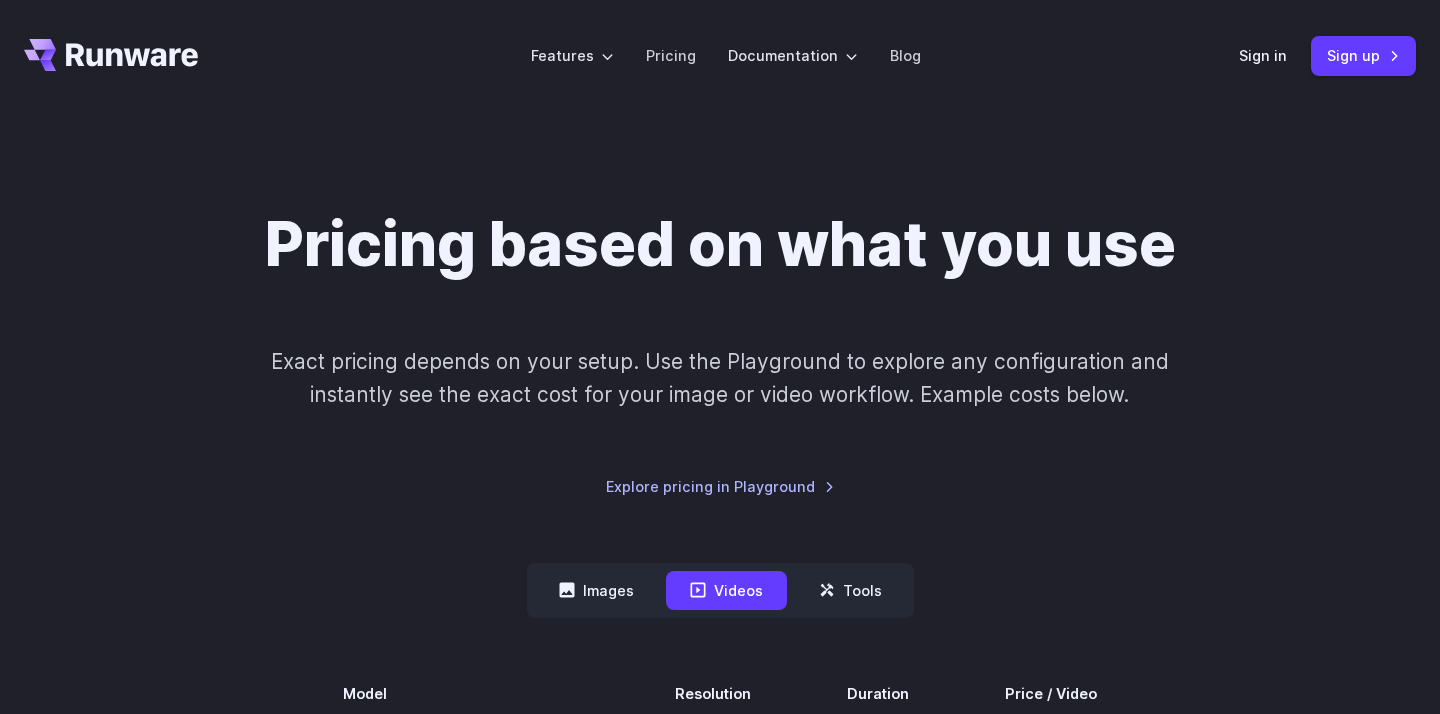 scroll, scrollTop: 0, scrollLeft: 0, axis: both 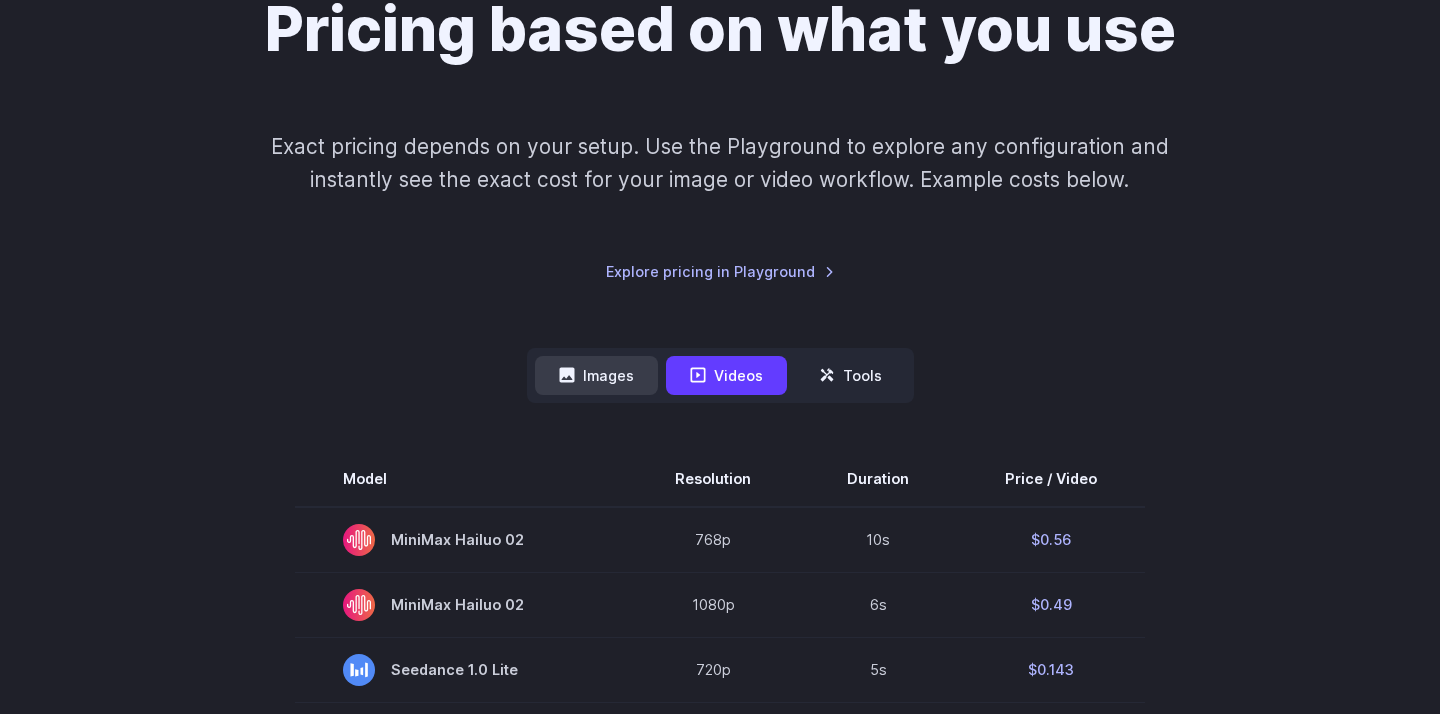 click on "Images" at bounding box center (596, 375) 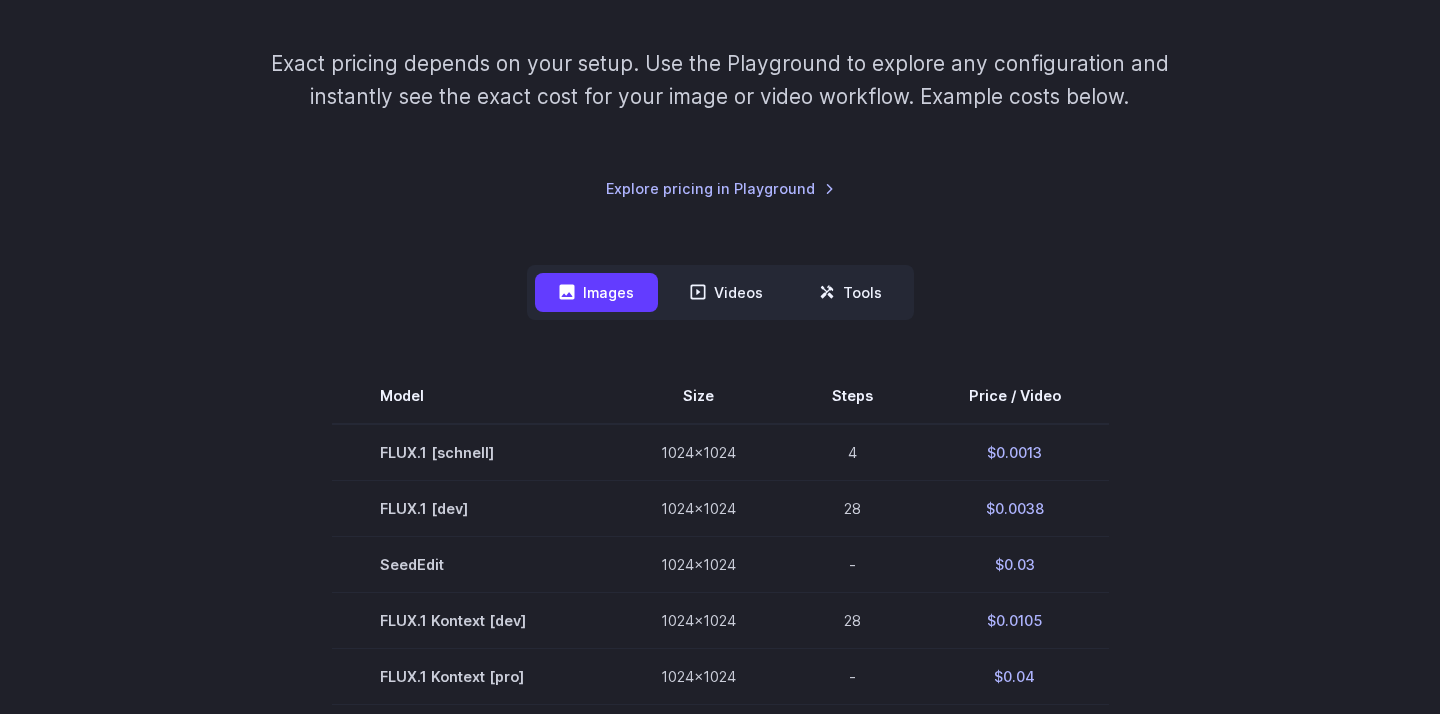 scroll, scrollTop: 0, scrollLeft: 0, axis: both 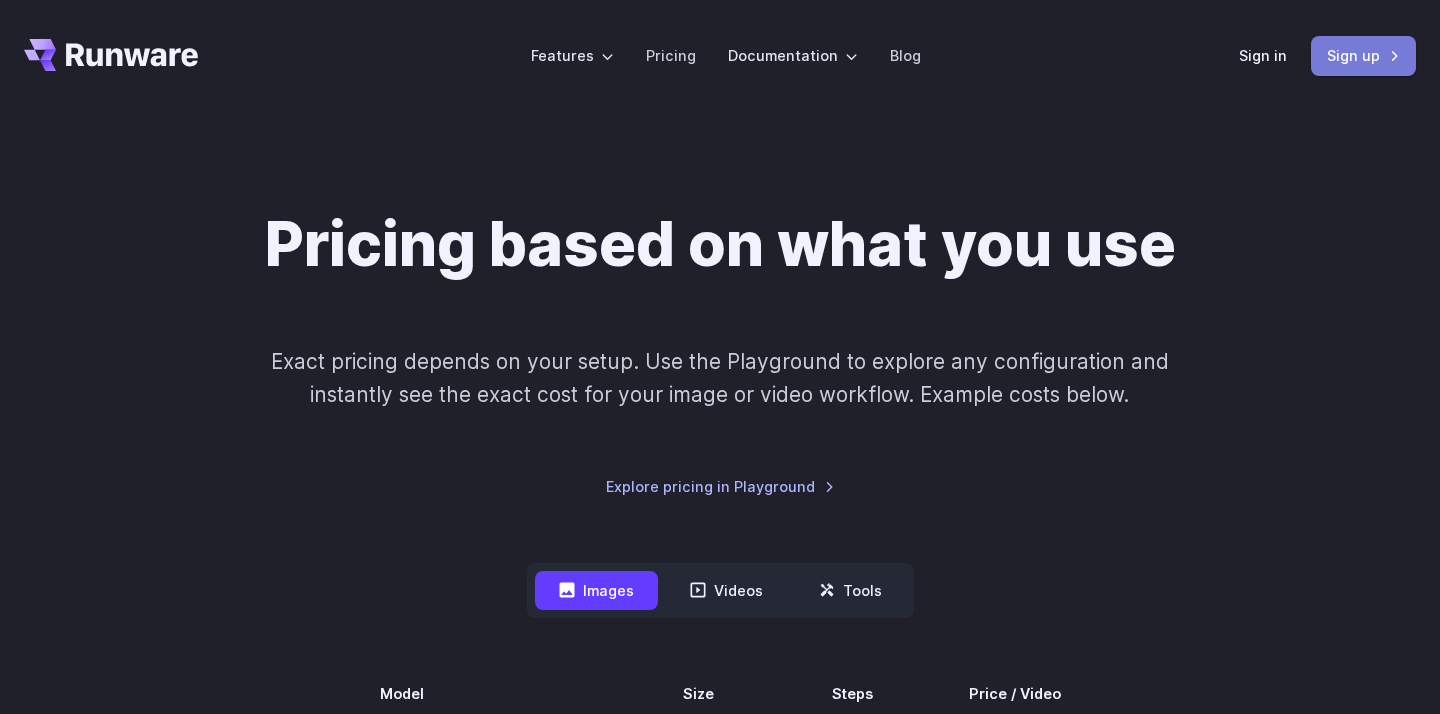 click on "Sign up" at bounding box center [1363, 55] 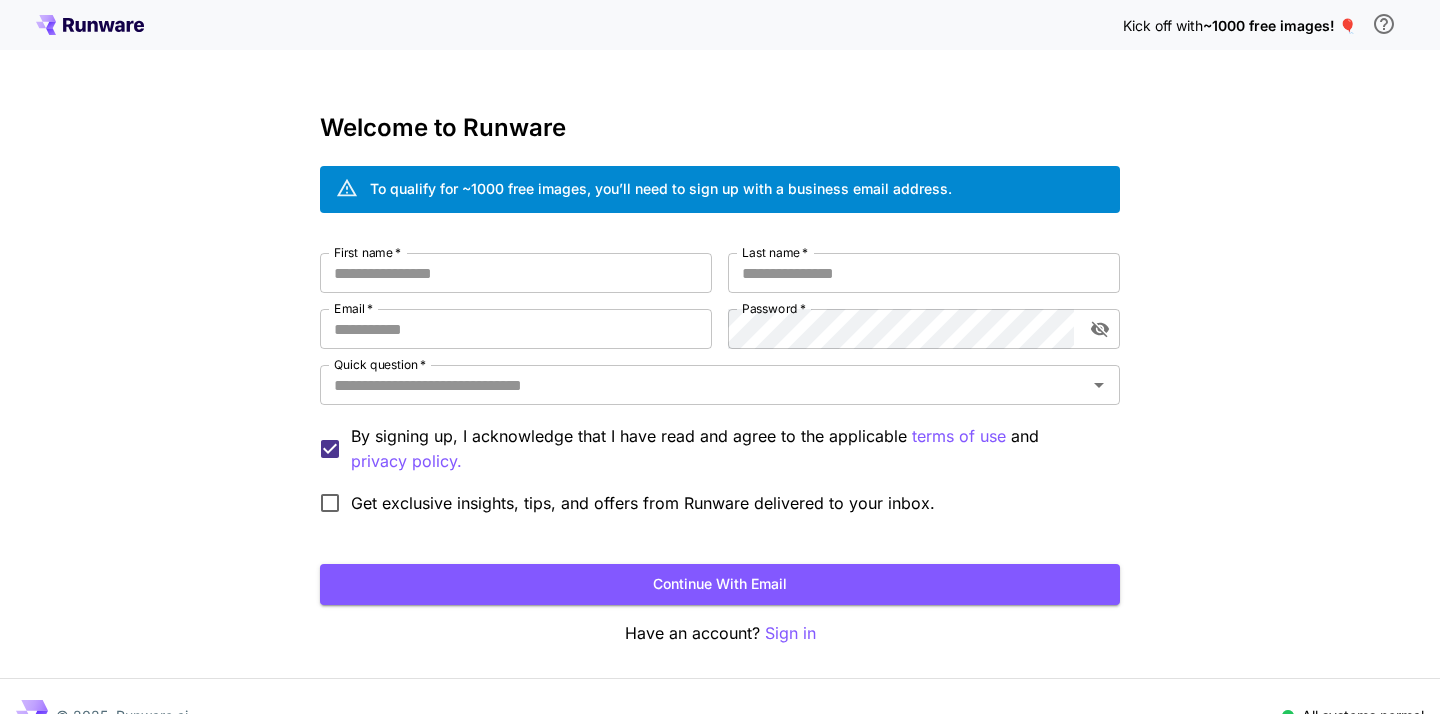 scroll, scrollTop: 0, scrollLeft: 0, axis: both 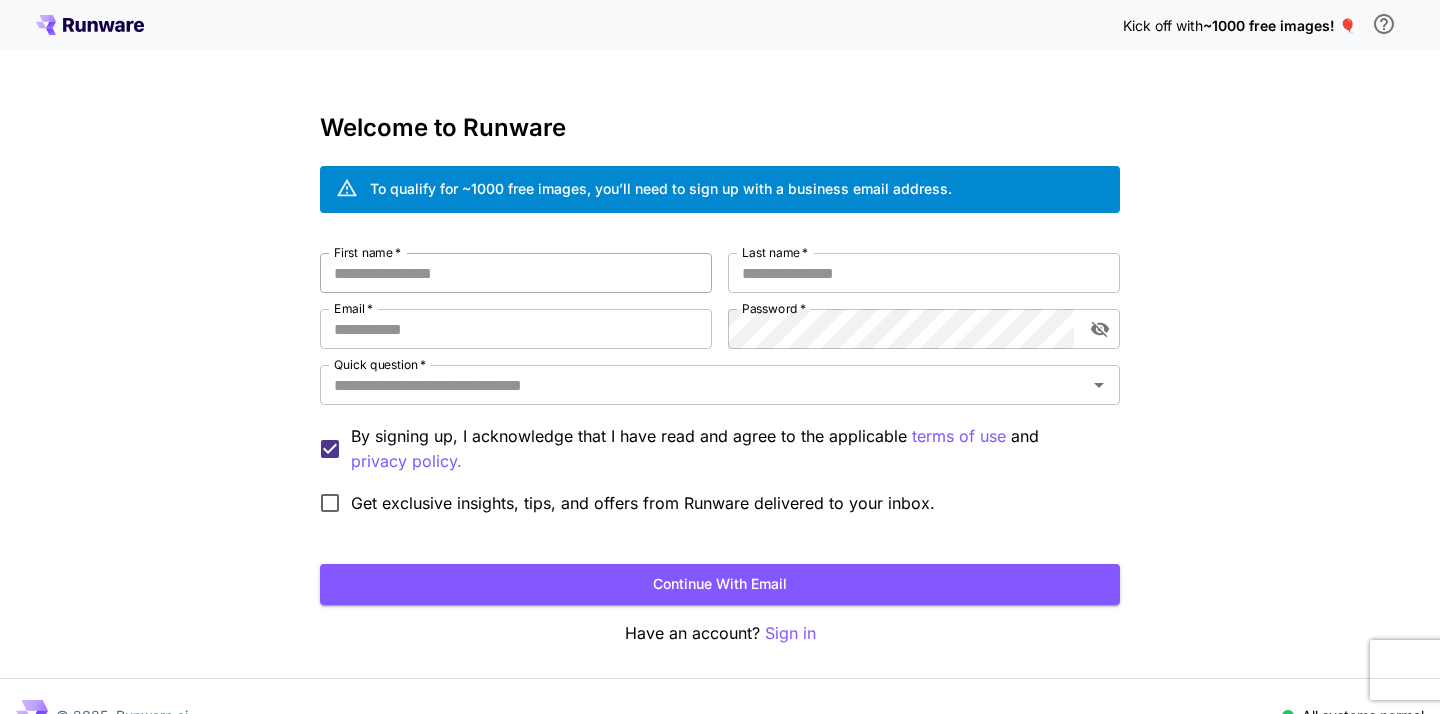 click on "First name   *" at bounding box center [516, 273] 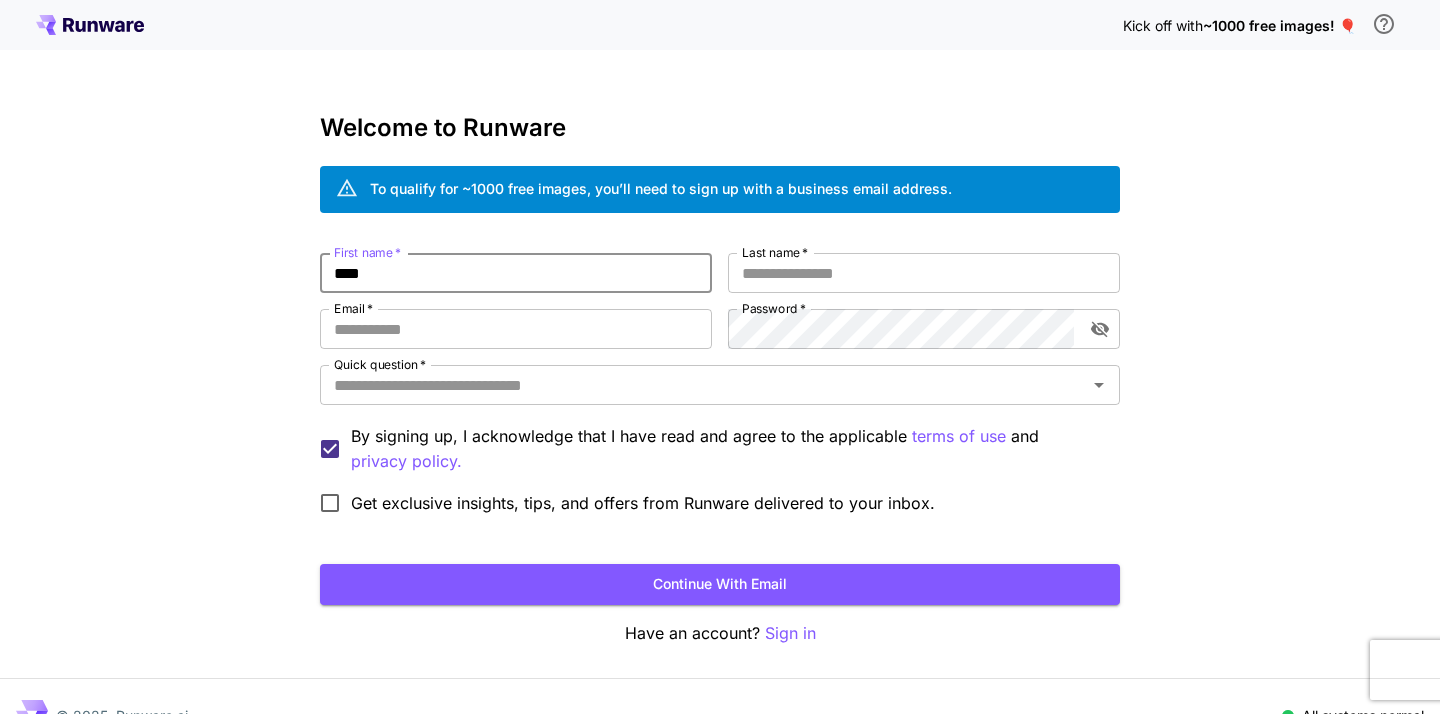 type on "****" 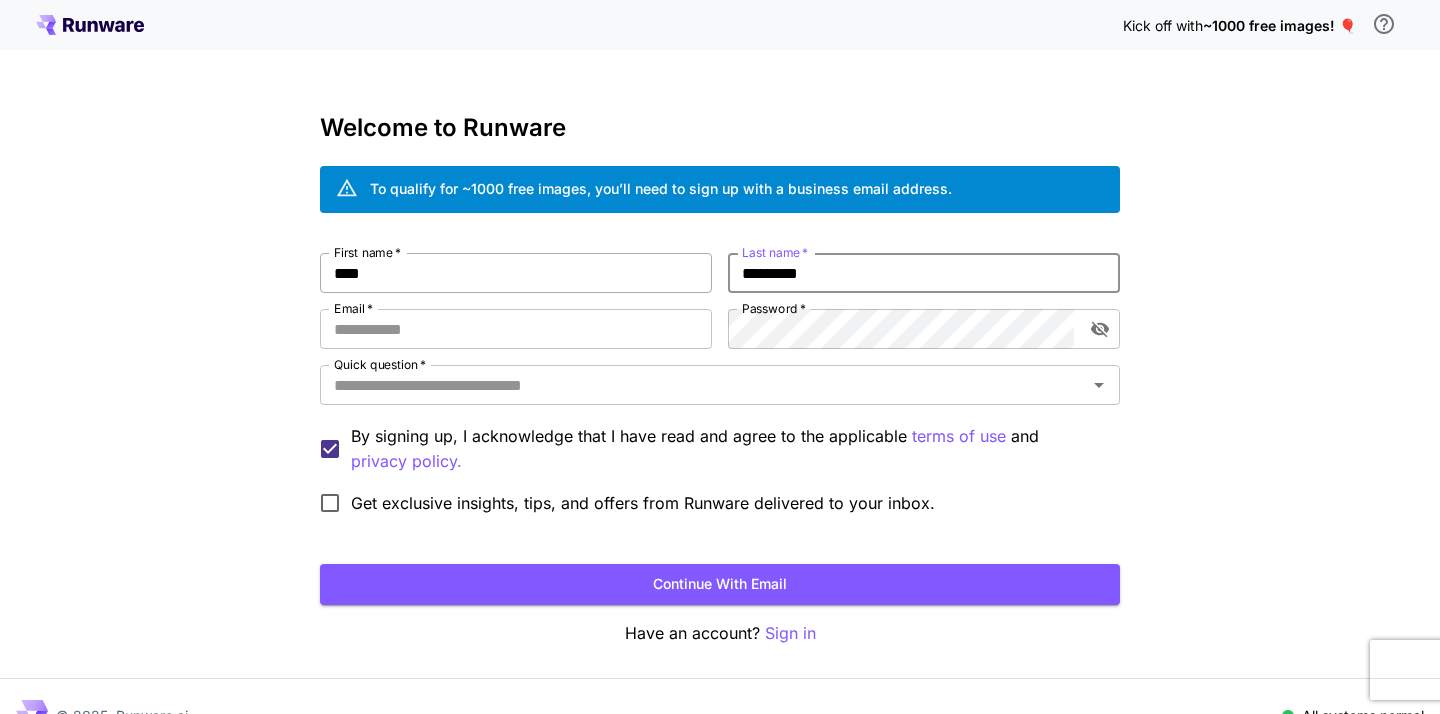 type on "*********" 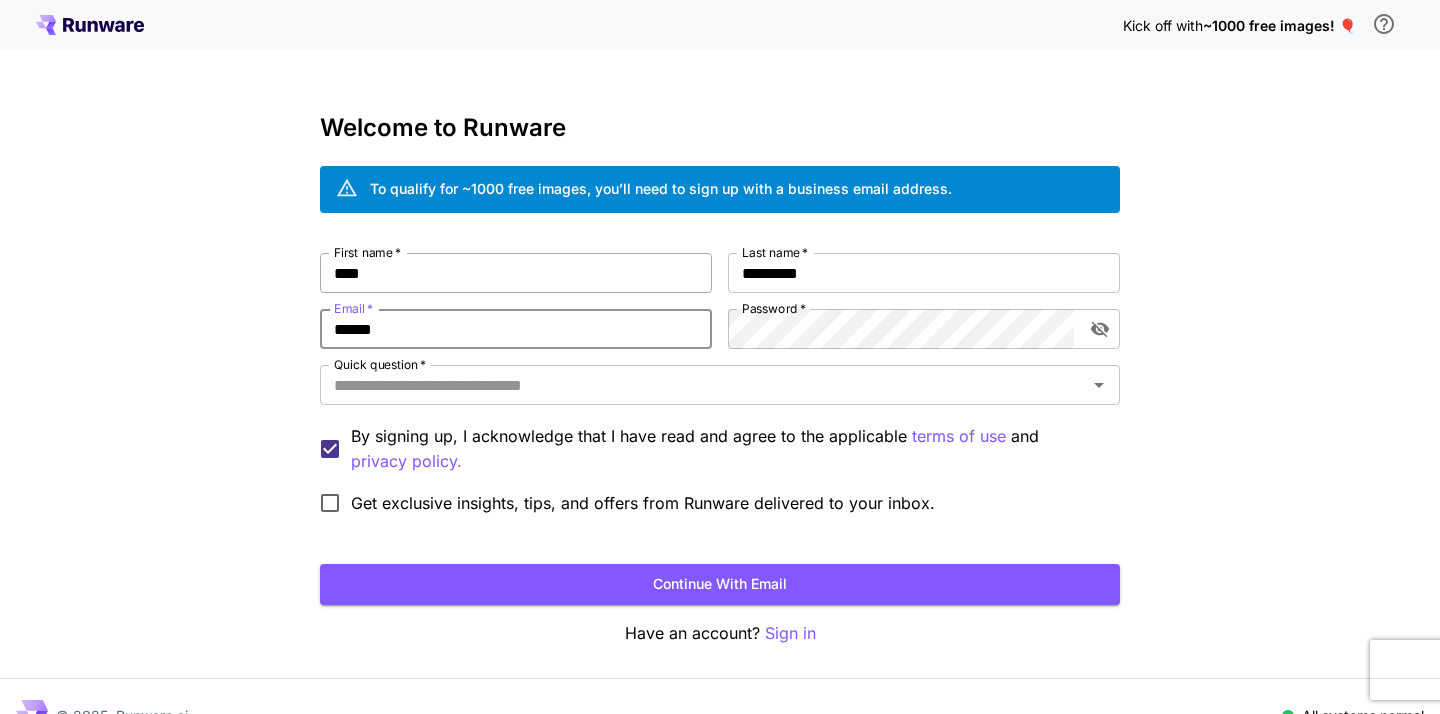 type on "**********" 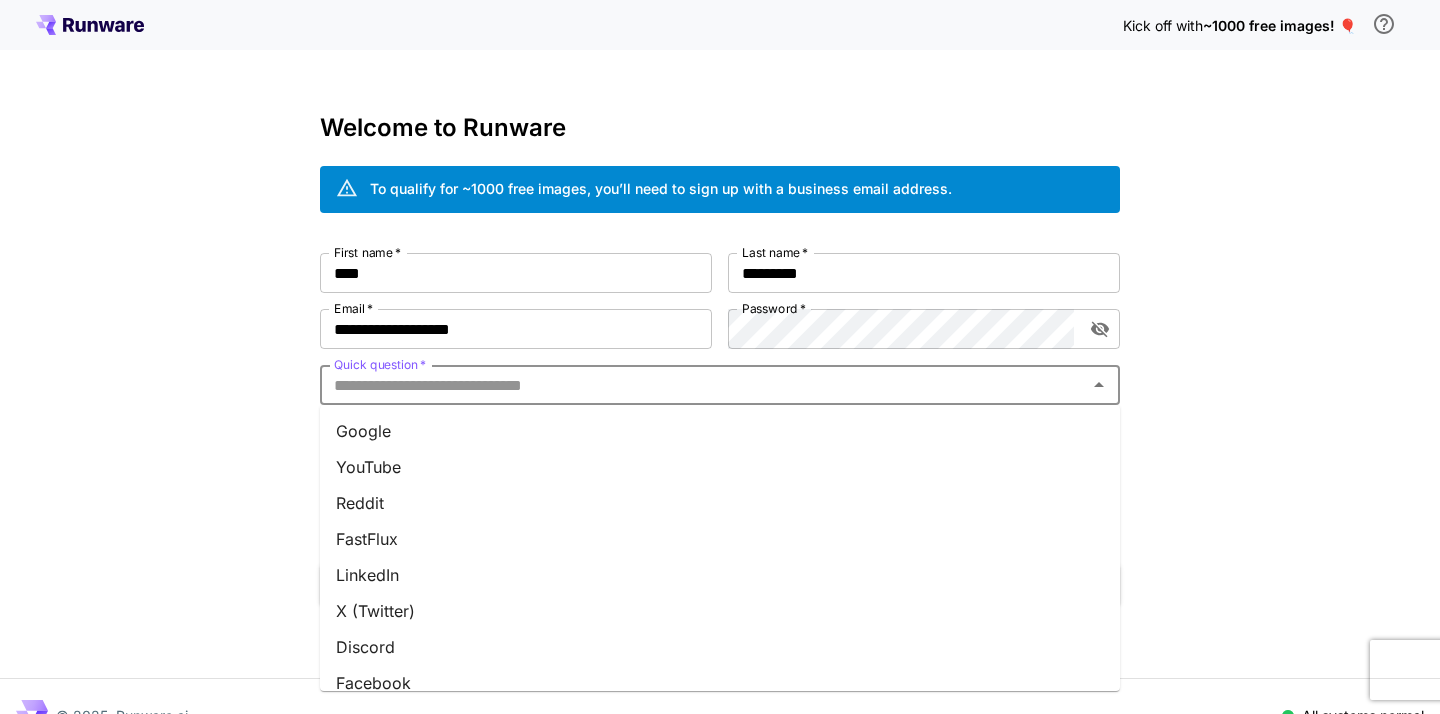 click on "Quick question   *" at bounding box center (703, 385) 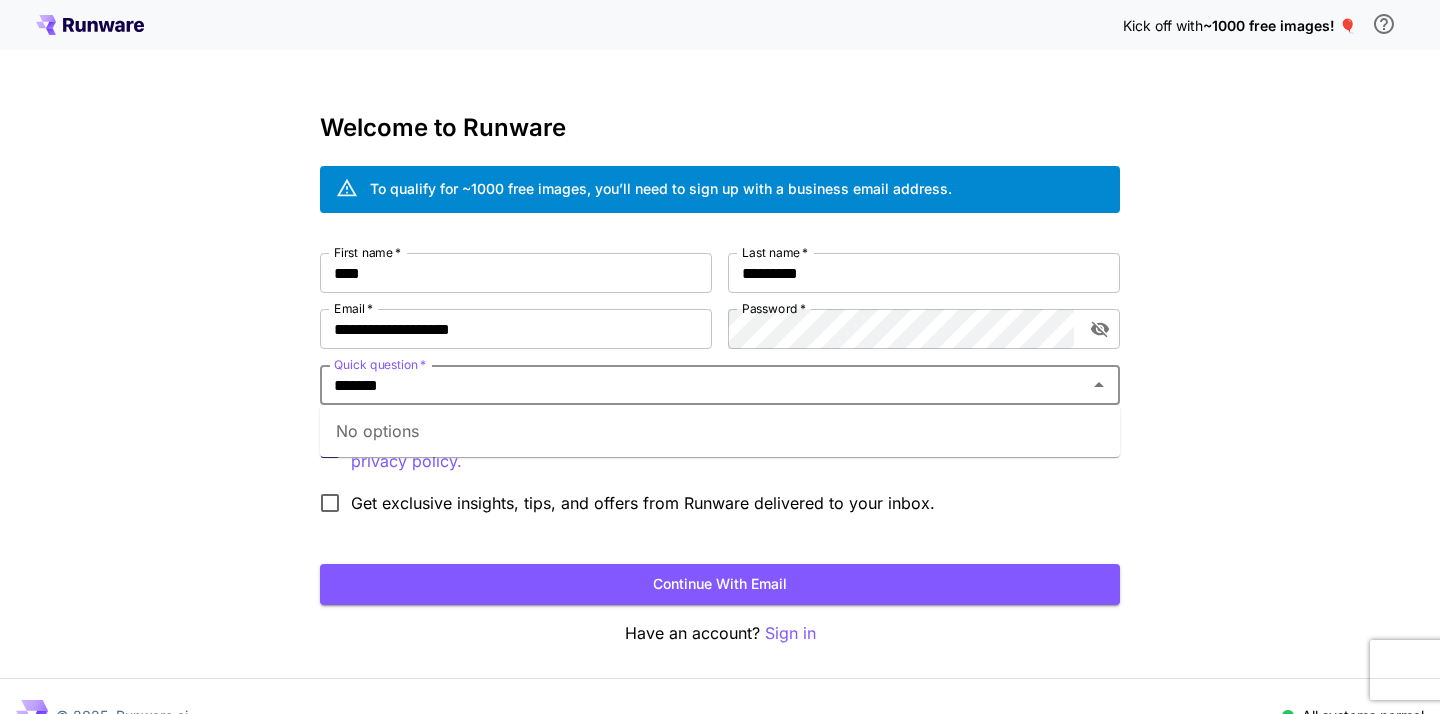 type on "*******" 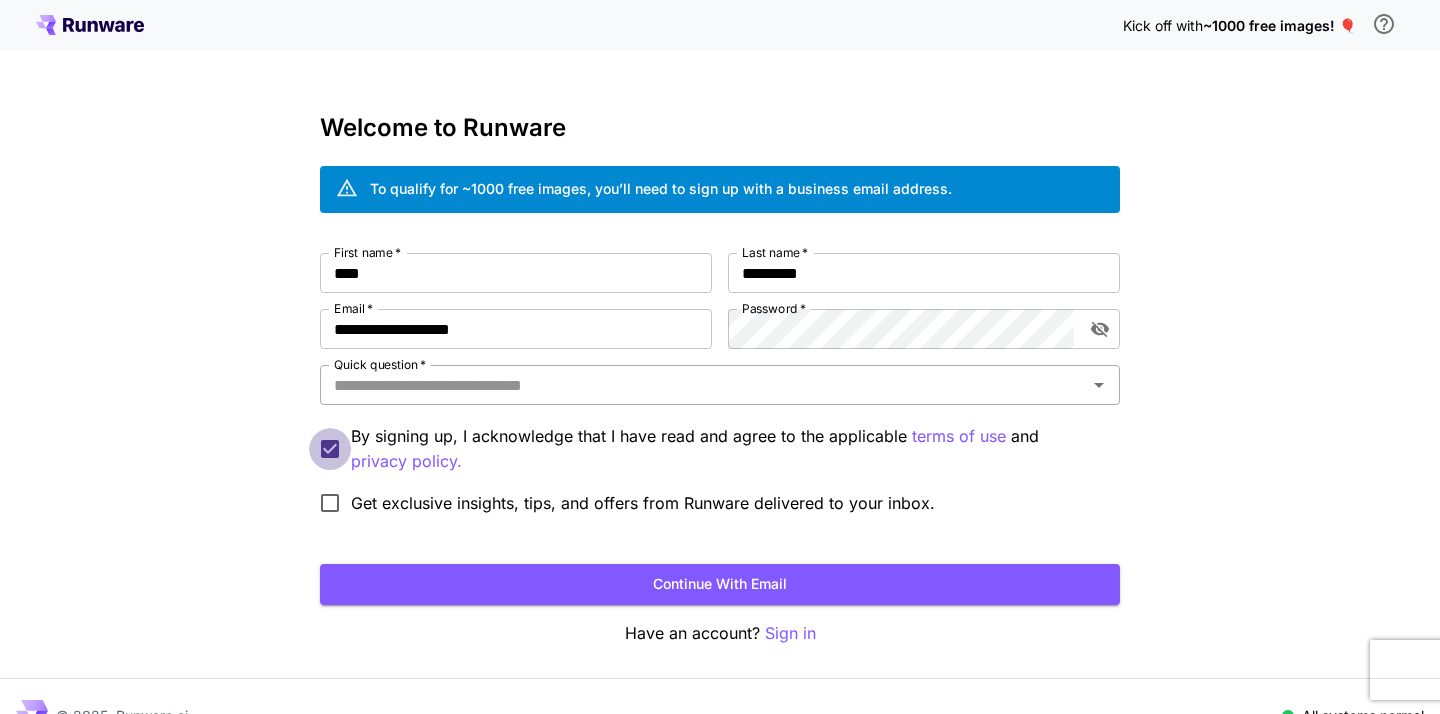 click on "Quick question   *" at bounding box center [703, 385] 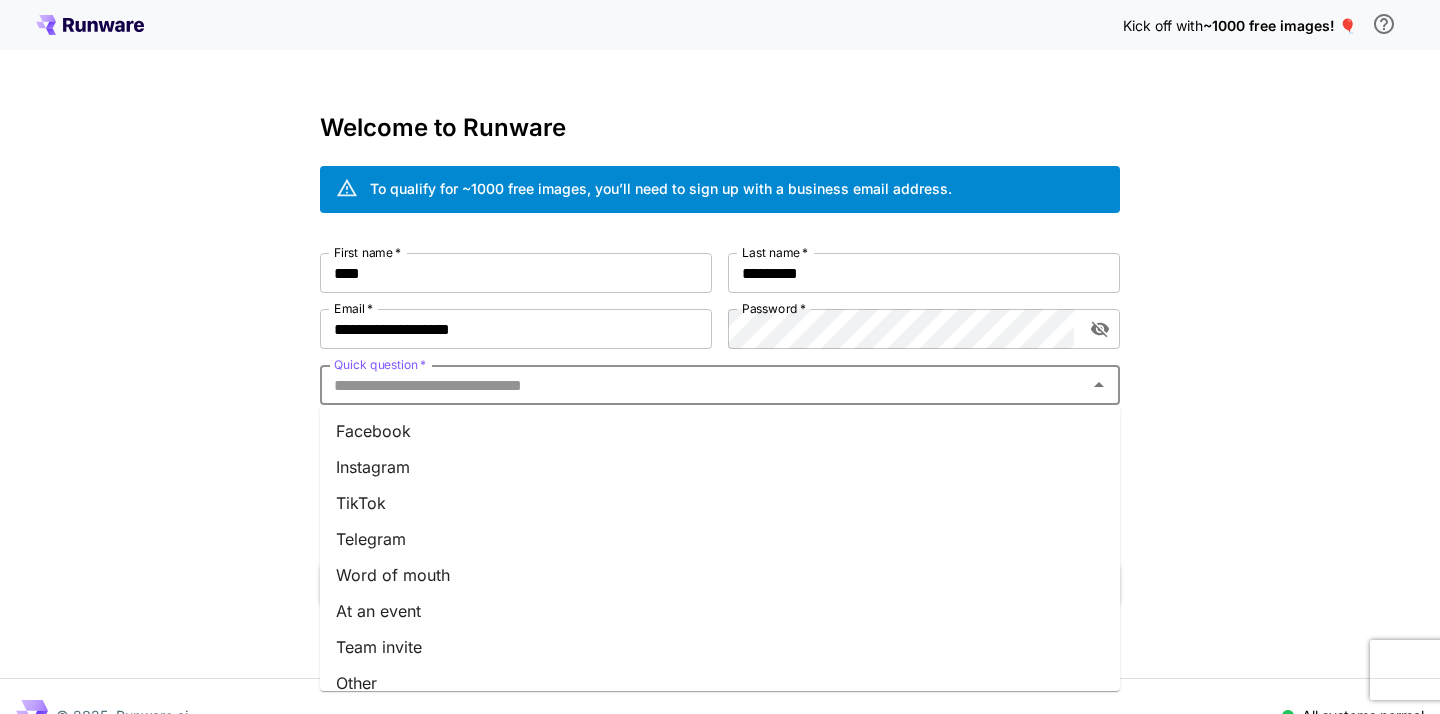 scroll, scrollTop: 270, scrollLeft: 0, axis: vertical 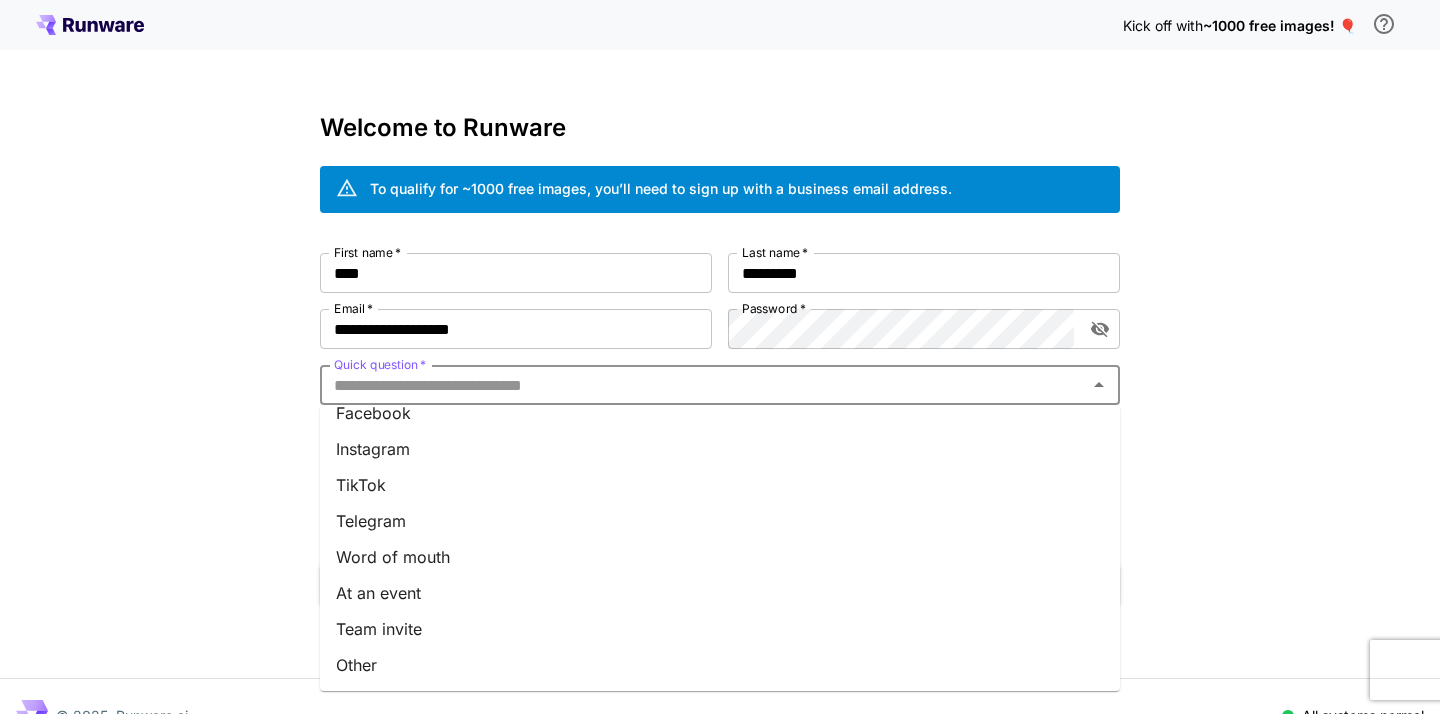 click on "Other" at bounding box center (720, 665) 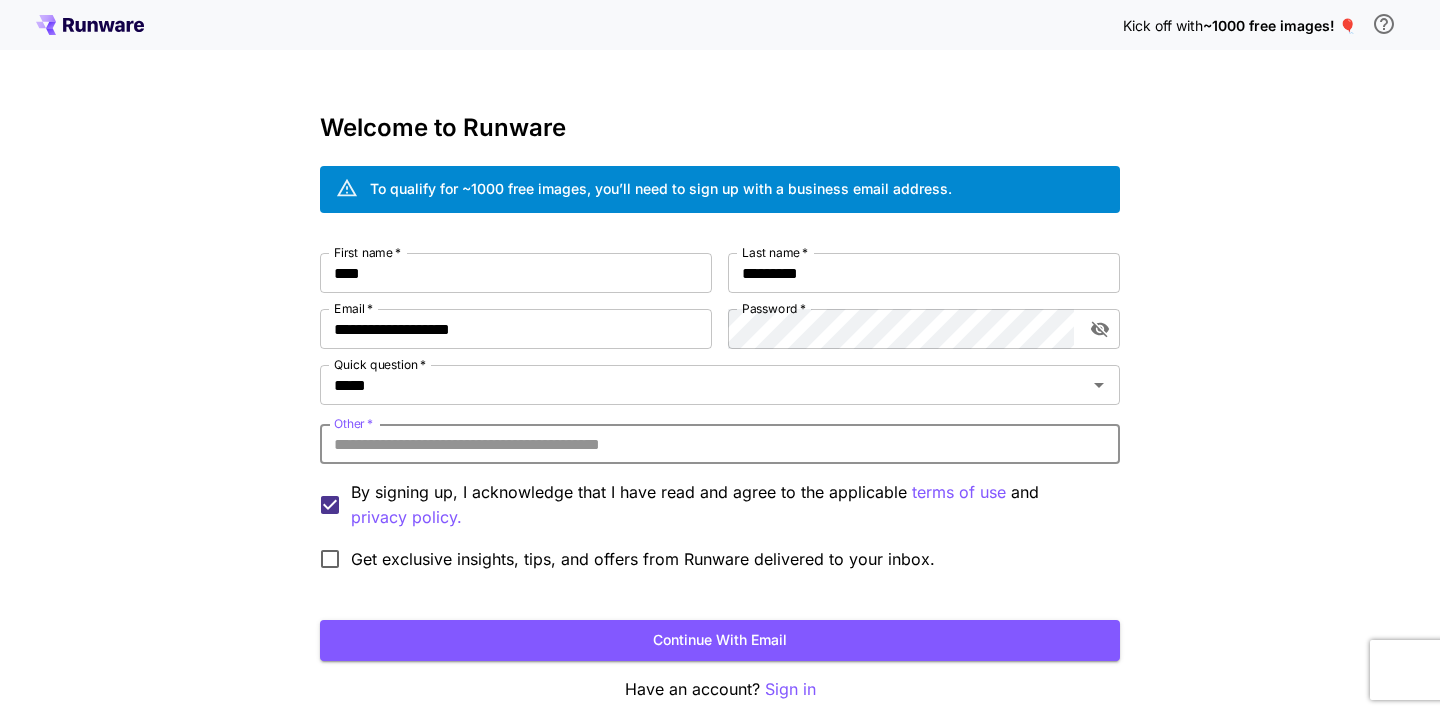 click on "Other   *" at bounding box center (720, 444) 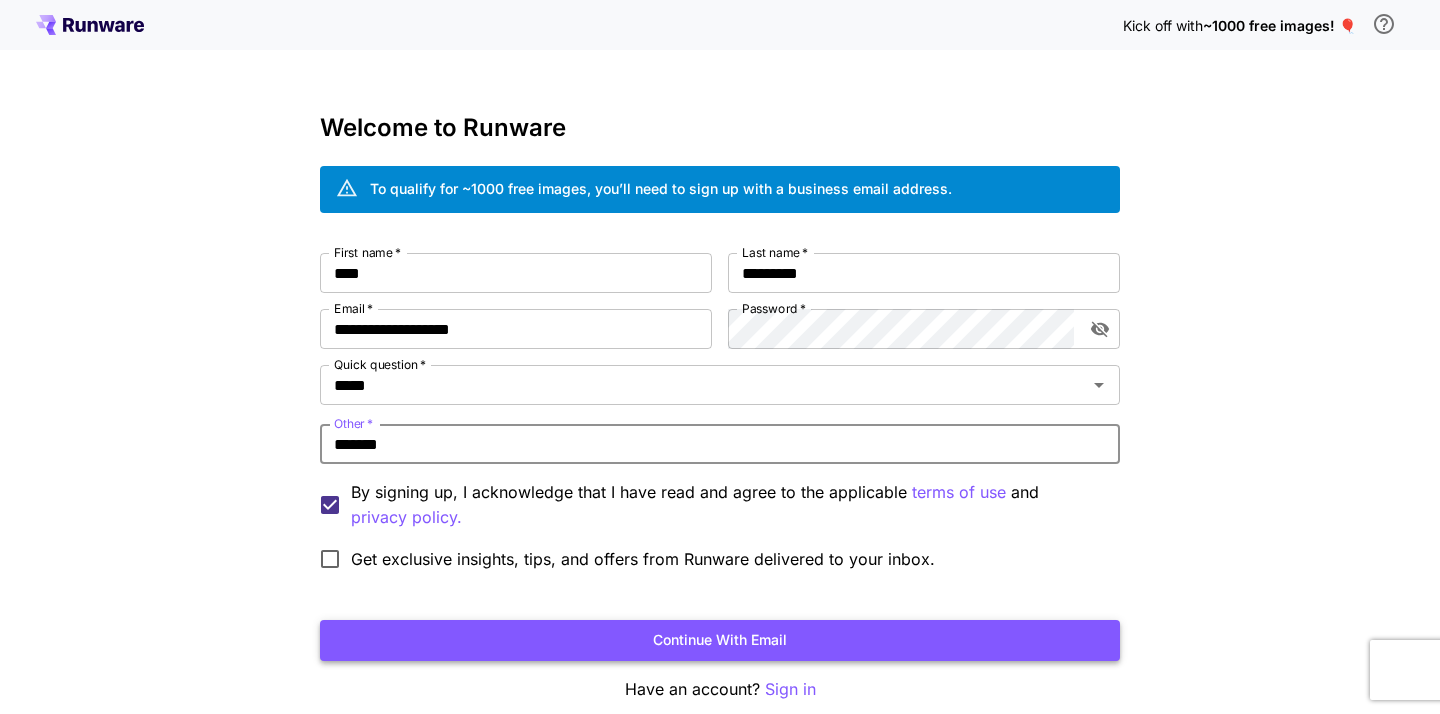 type on "*******" 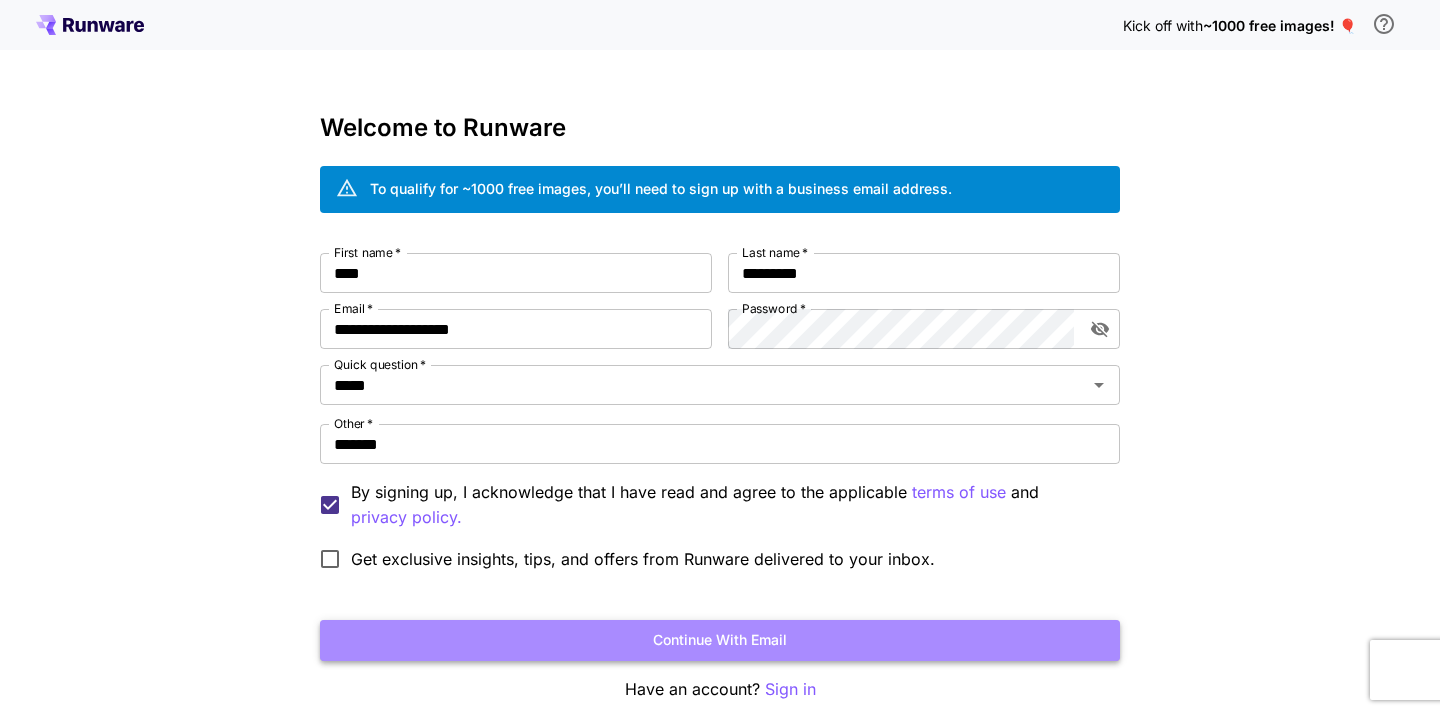 click on "Continue with email" at bounding box center [720, 640] 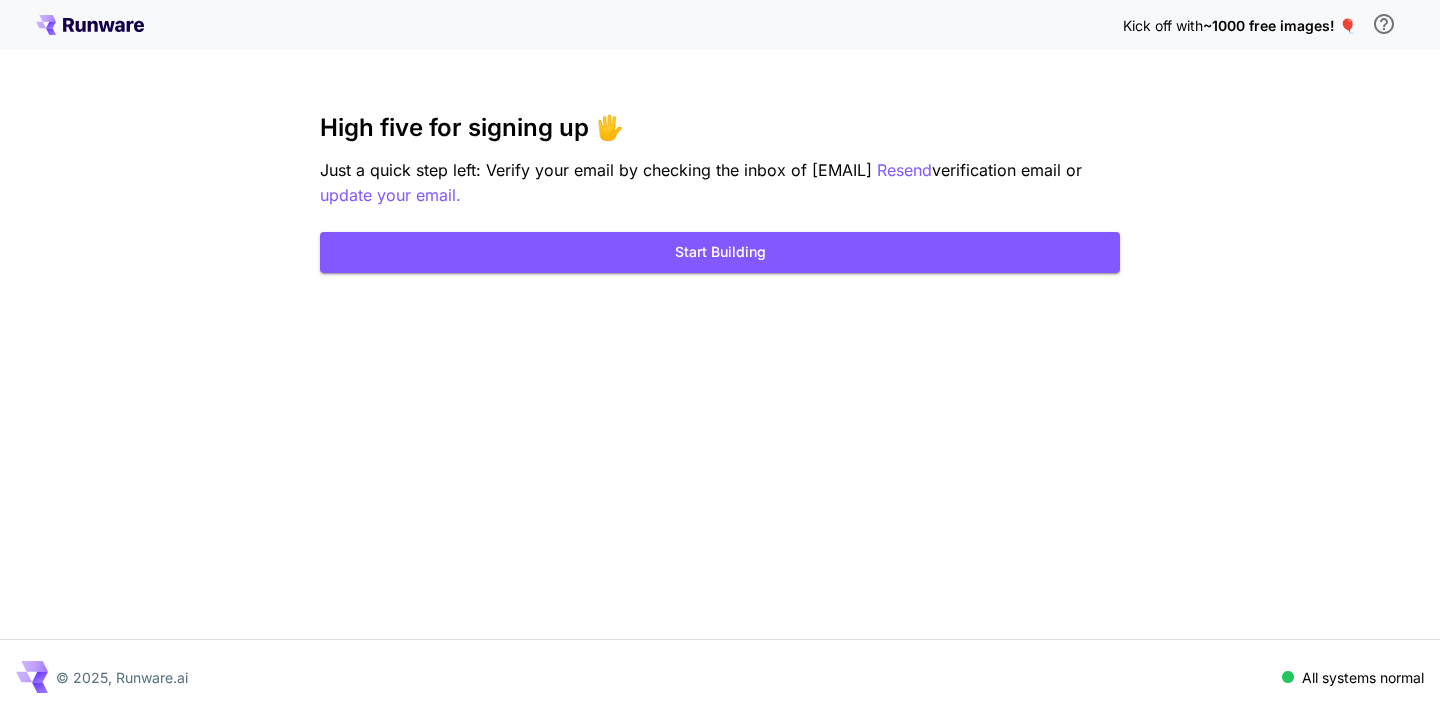 scroll, scrollTop: 0, scrollLeft: 0, axis: both 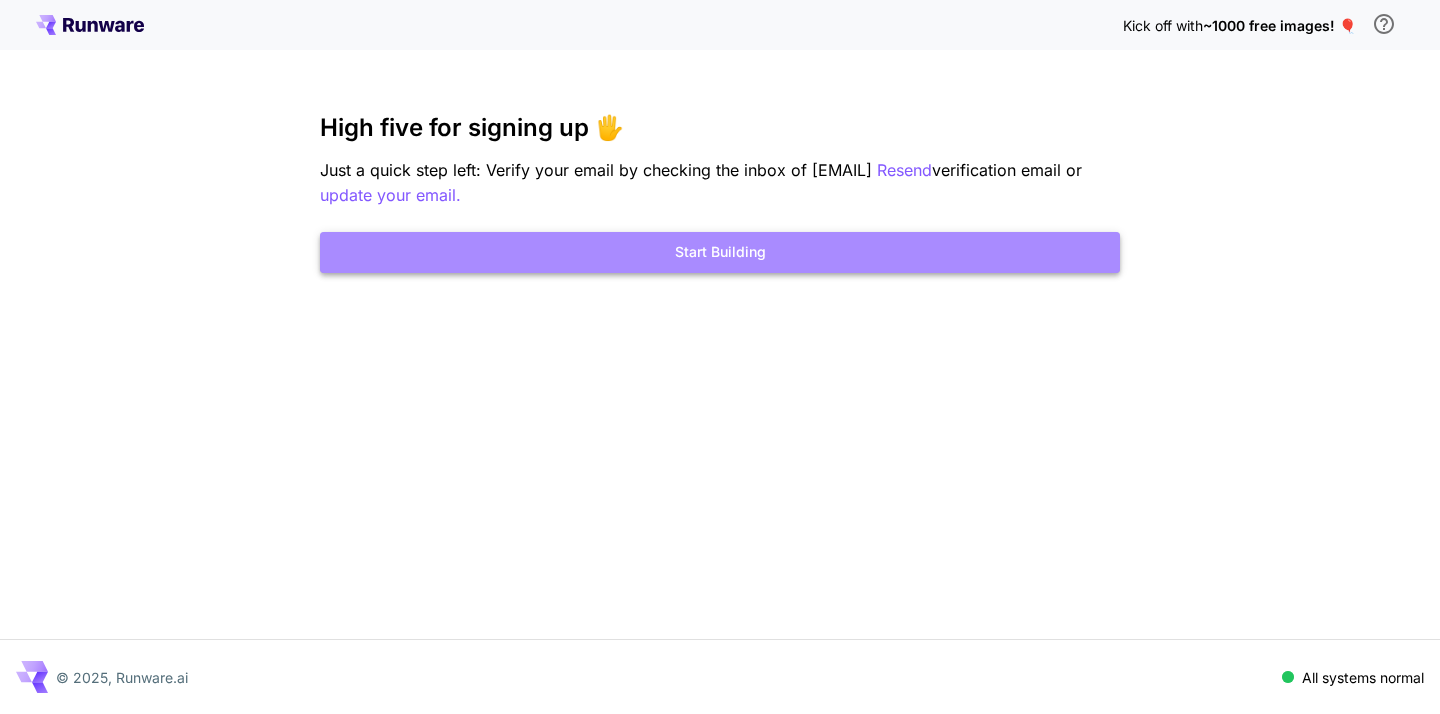 click on "Start Building" at bounding box center (720, 252) 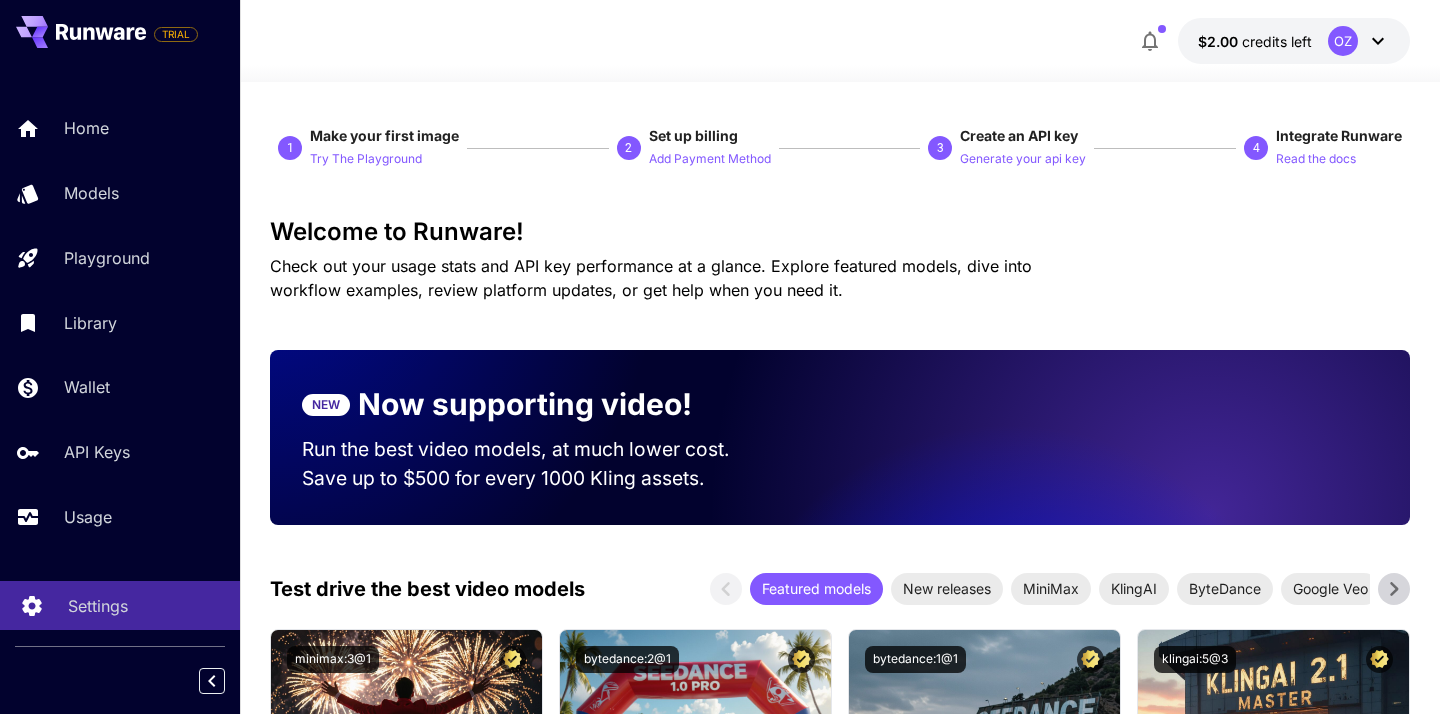 click on "Settings" at bounding box center (98, 606) 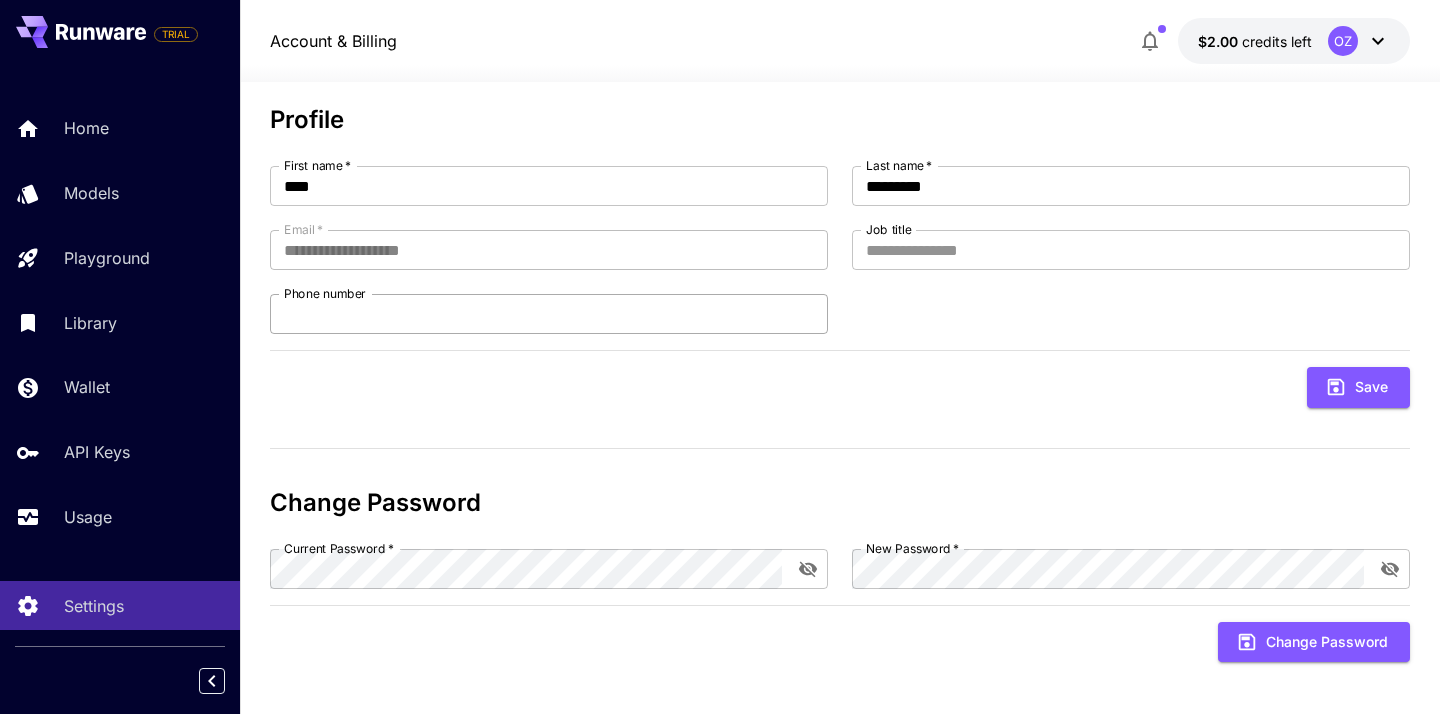 scroll, scrollTop: 109, scrollLeft: 0, axis: vertical 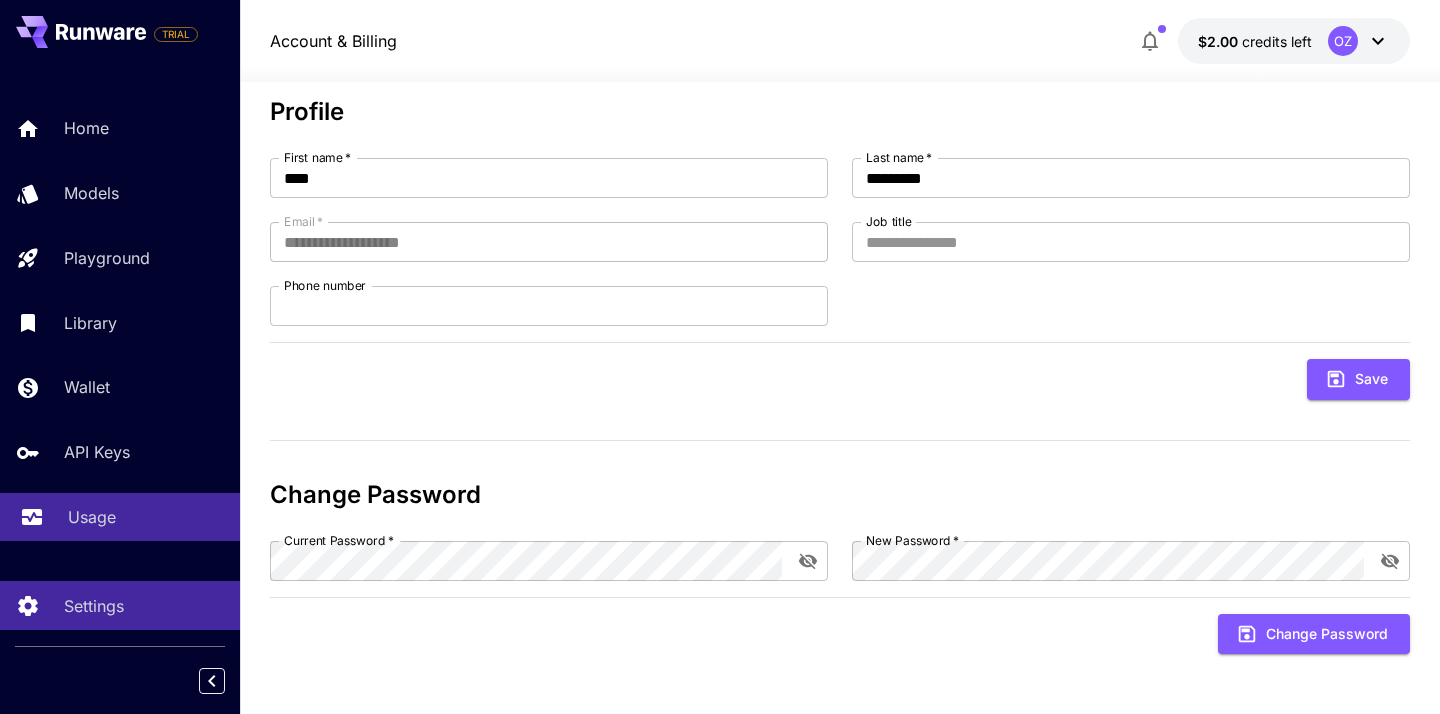 click on "Usage" at bounding box center [120, 517] 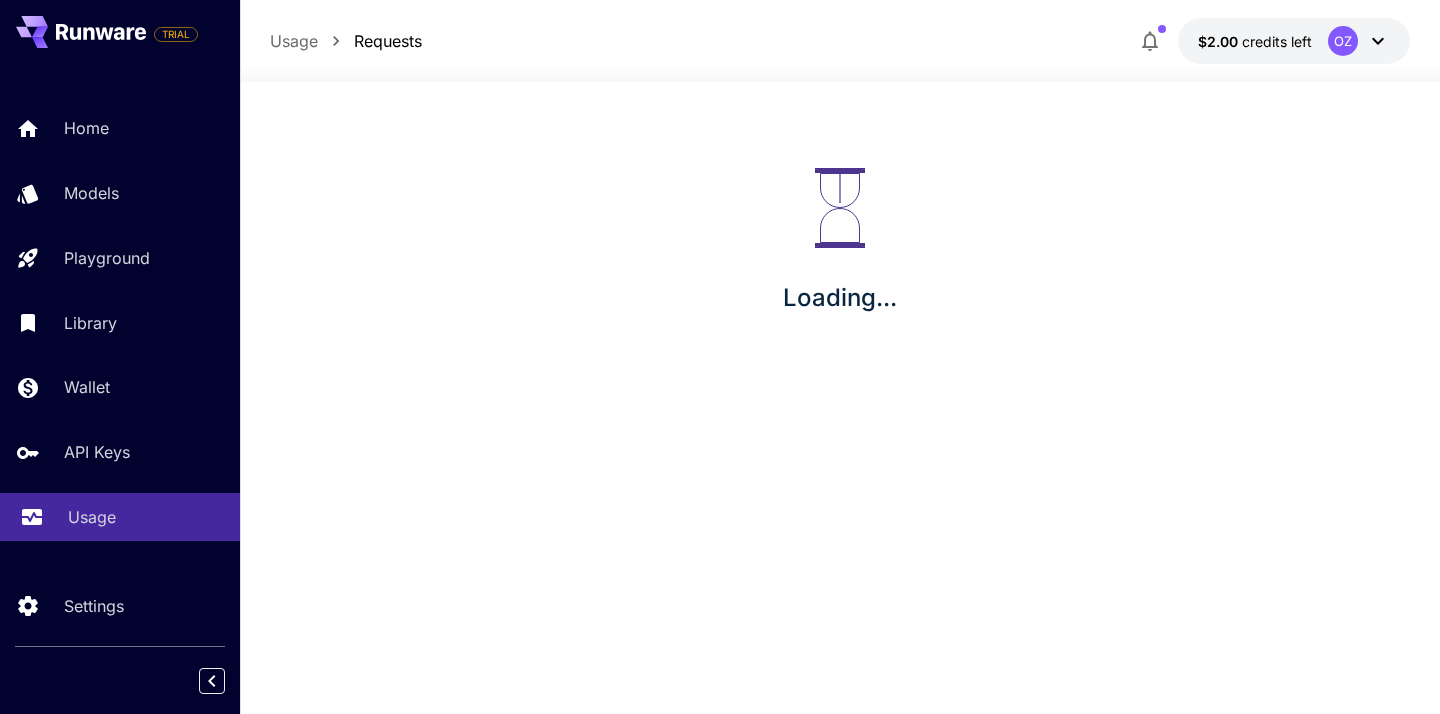 scroll, scrollTop: 0, scrollLeft: 0, axis: both 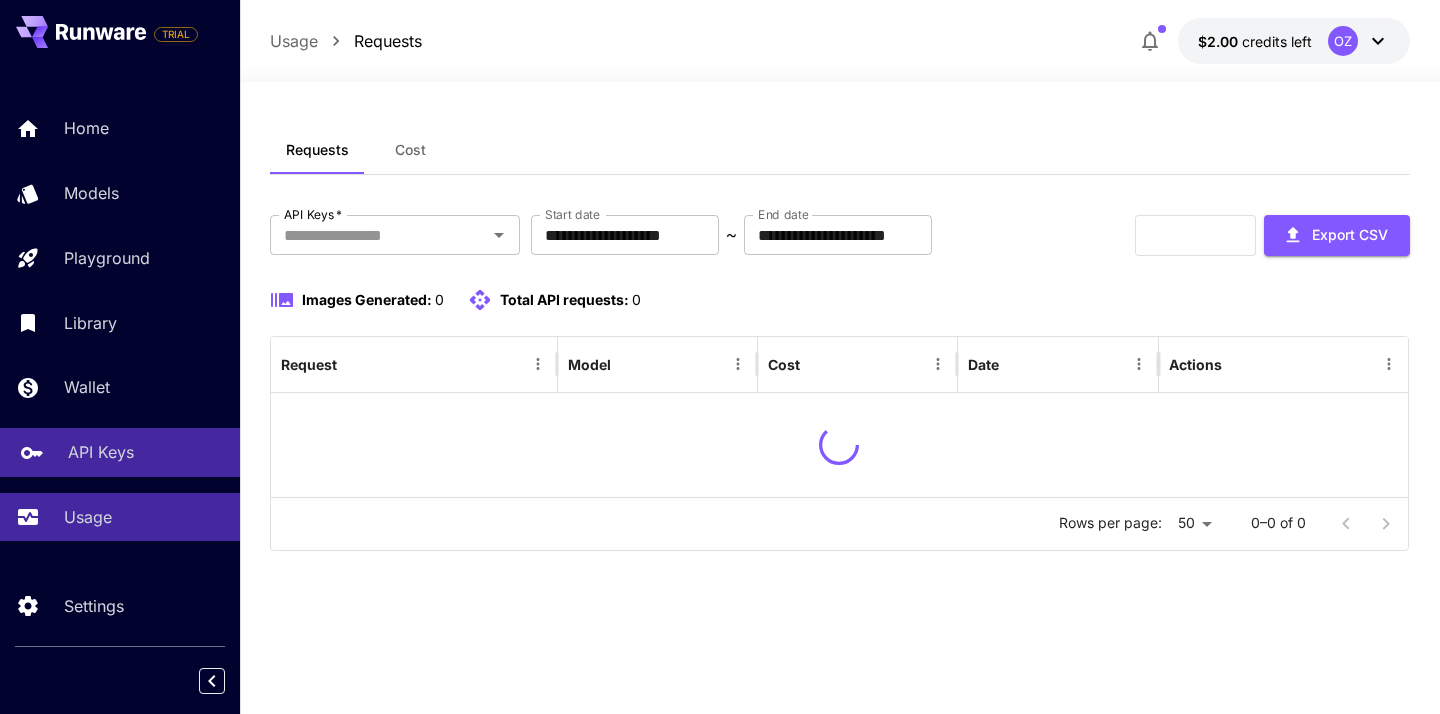 click on "API Keys" at bounding box center [146, 452] 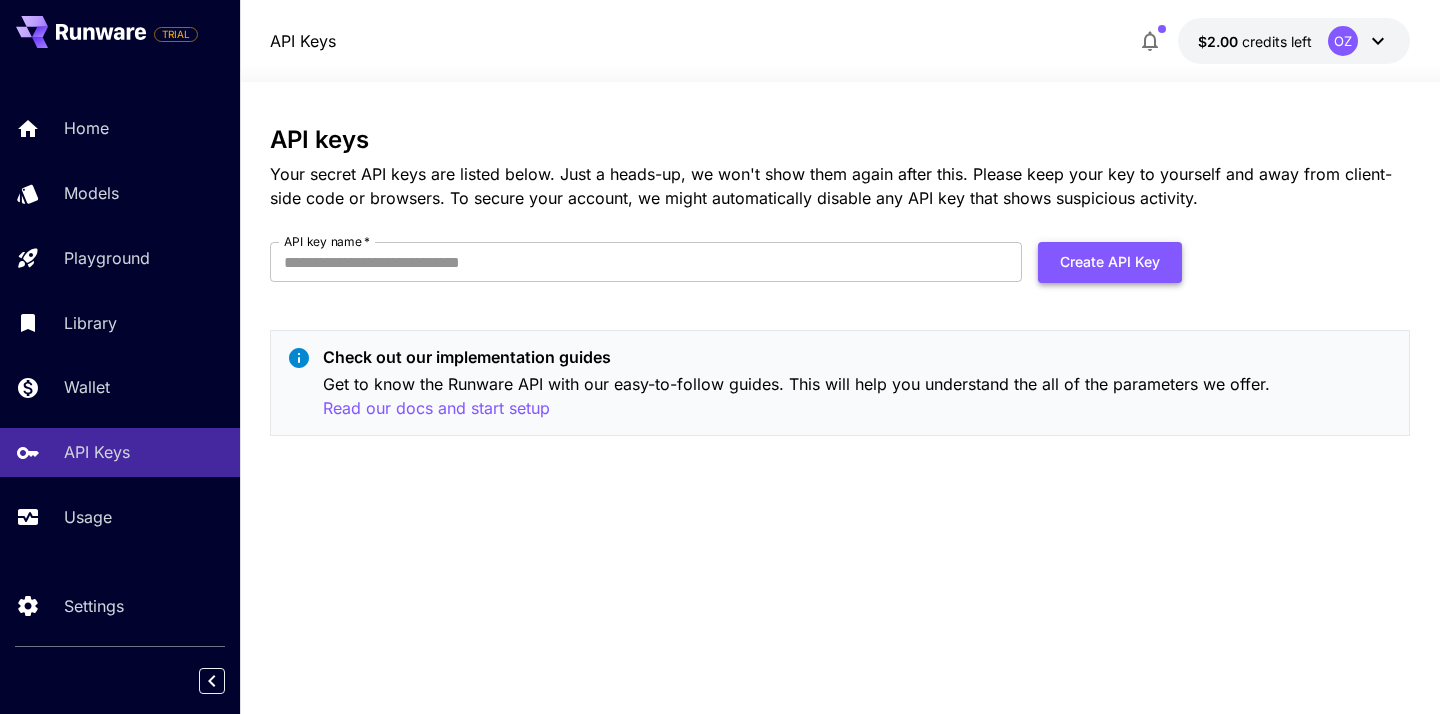 click on "Create API Key" at bounding box center [1110, 262] 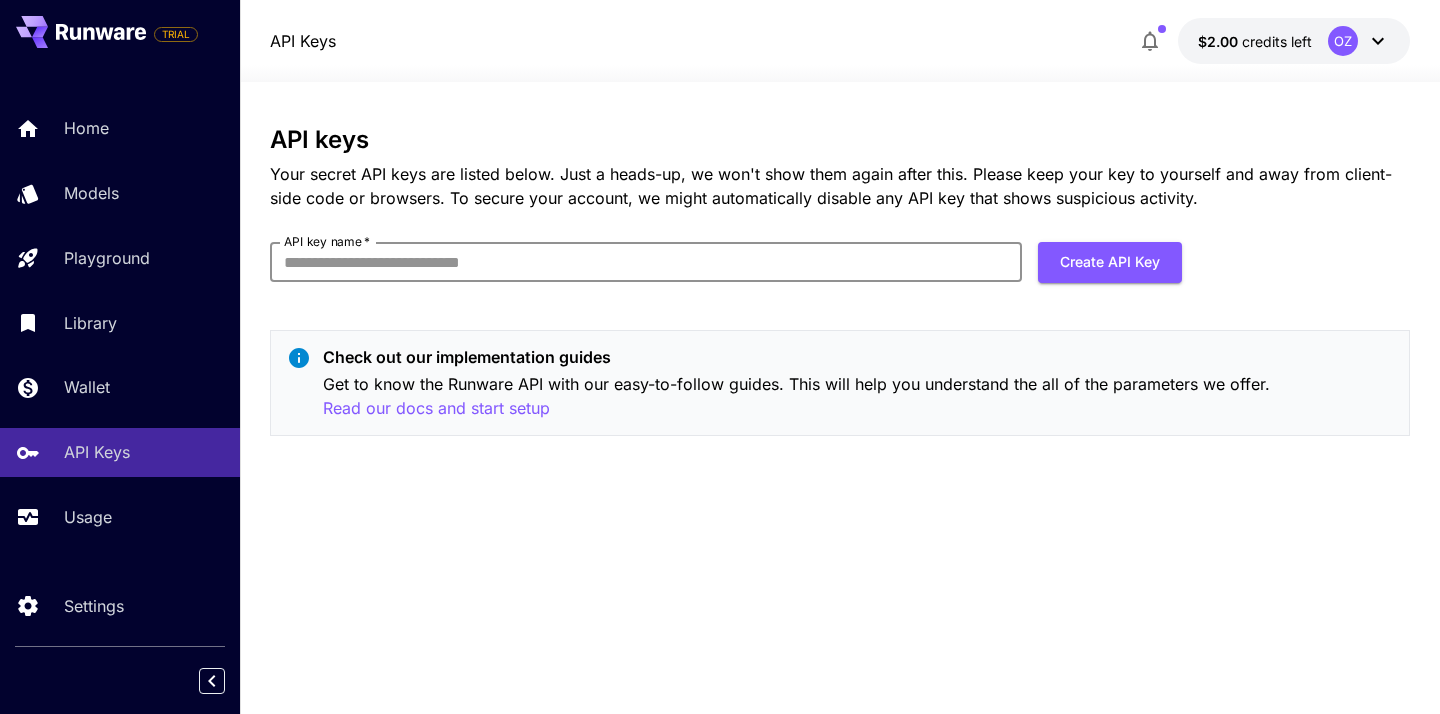 click on "API key name   *" at bounding box center (646, 262) 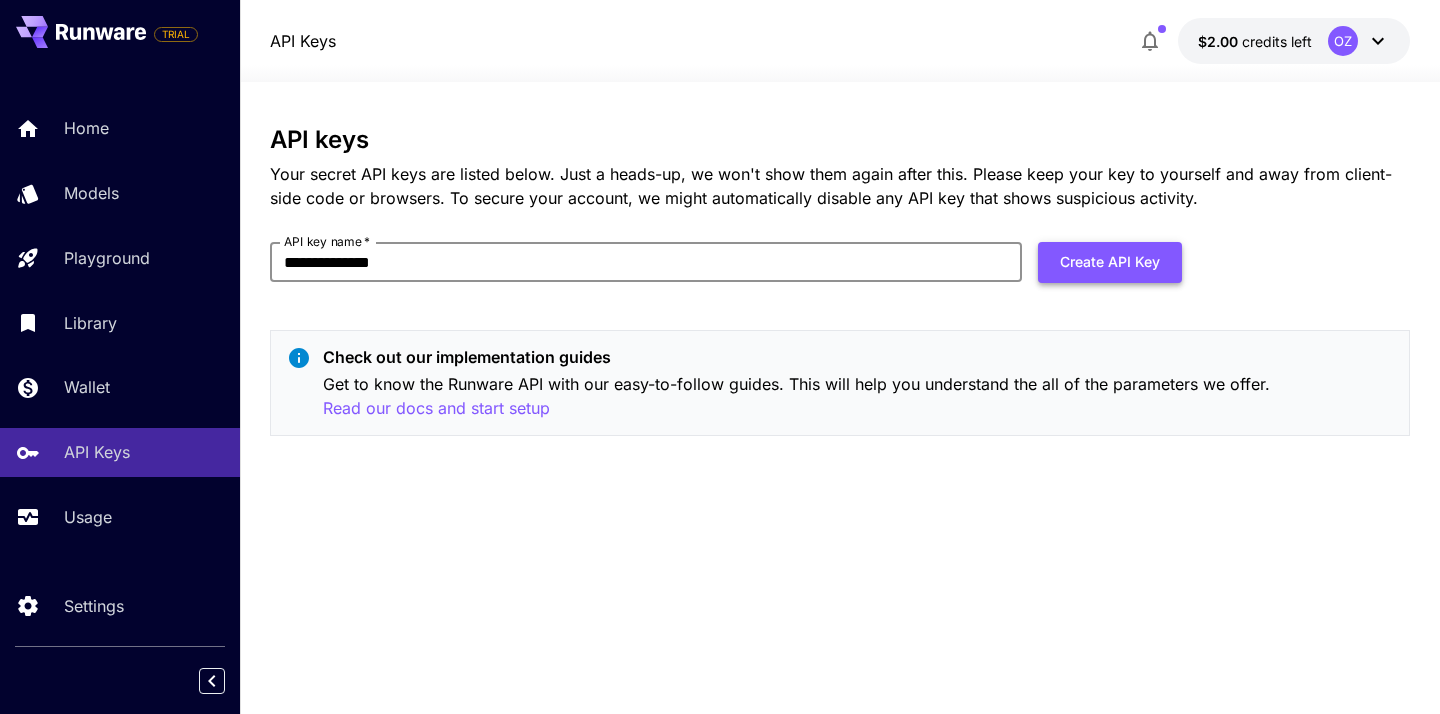 type on "**********" 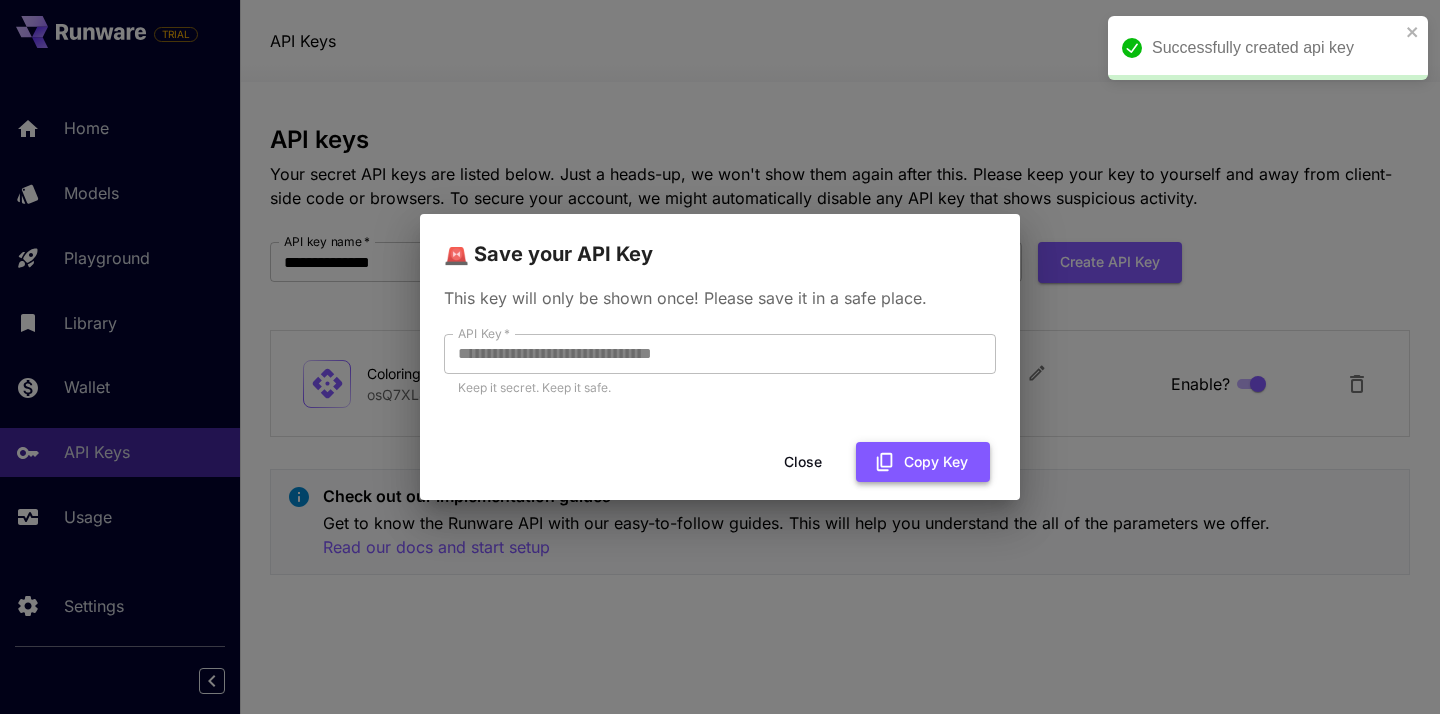 click on "Copy Key" at bounding box center [923, 462] 